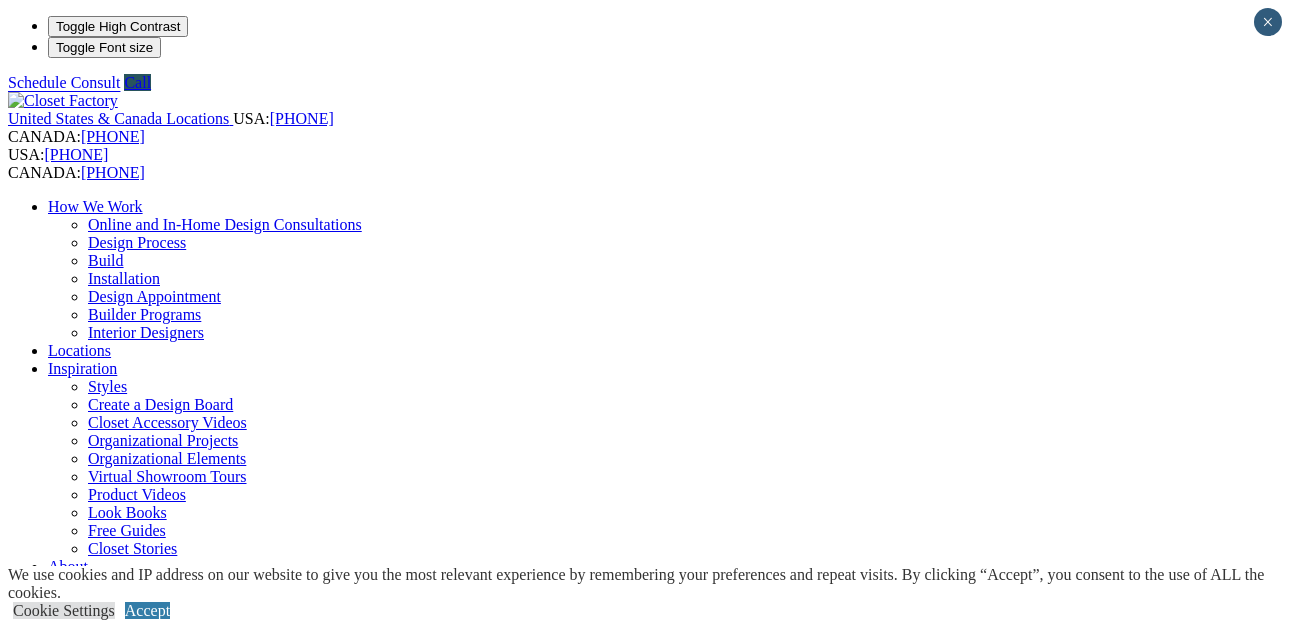 scroll, scrollTop: 0, scrollLeft: 0, axis: both 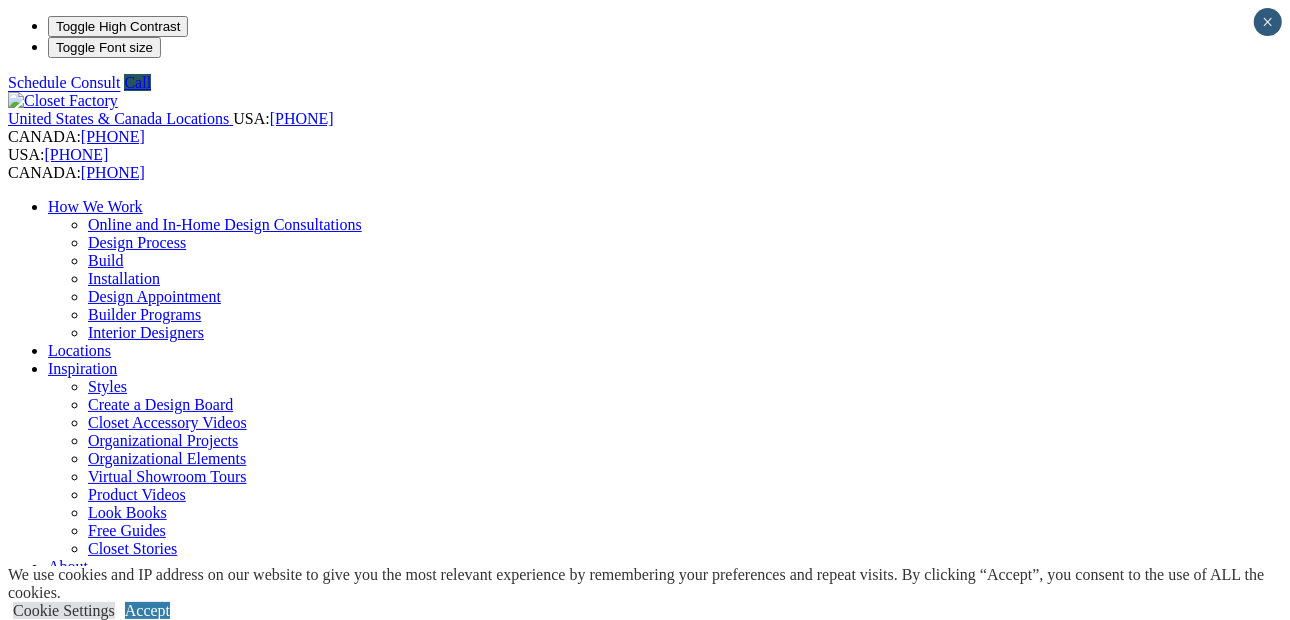 click on "CLOSE (X)" at bounding box center [46, 1853] 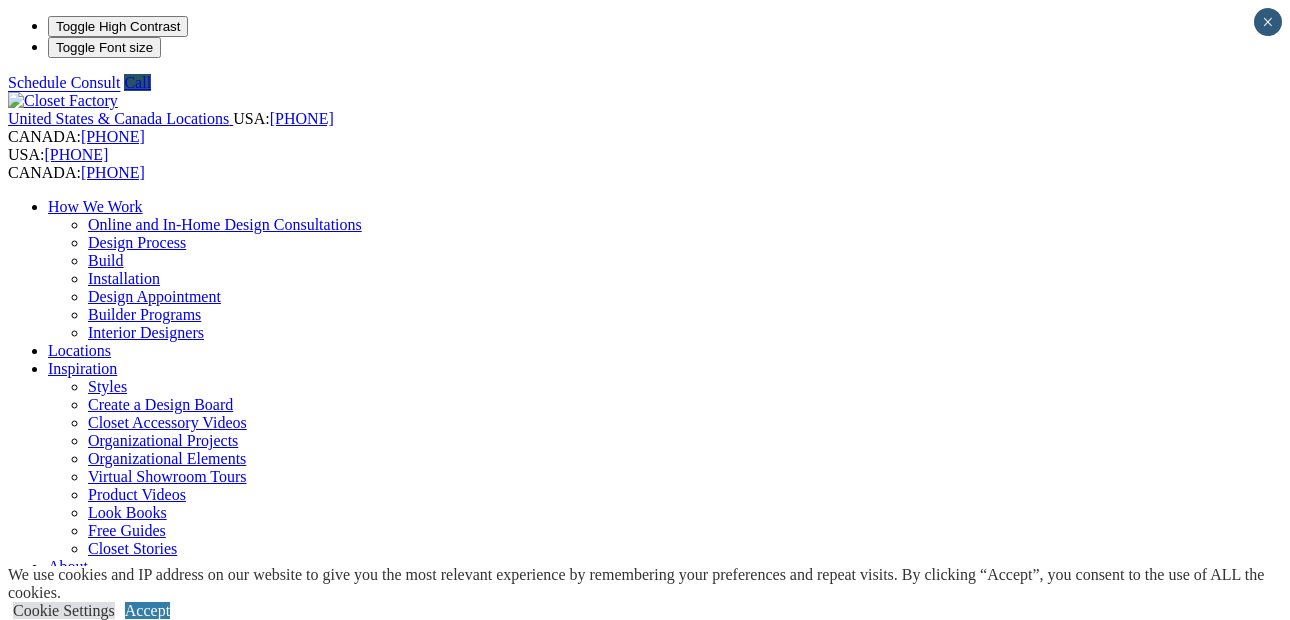 scroll, scrollTop: 0, scrollLeft: 0, axis: both 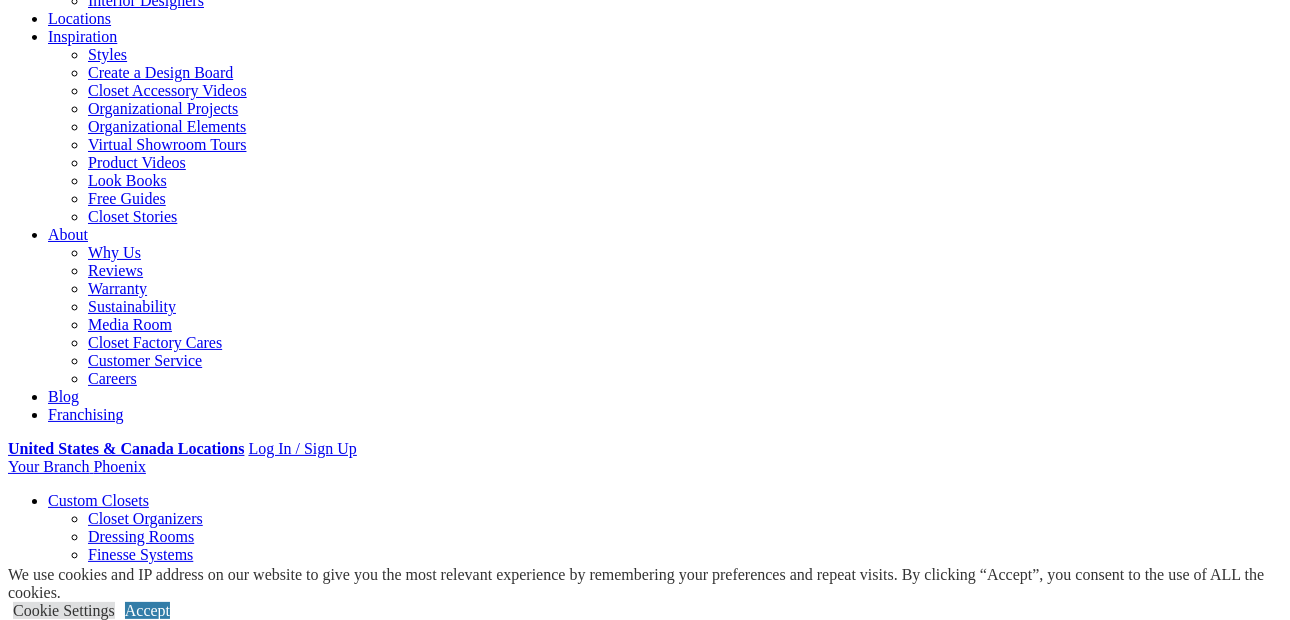 click on "Gallery" at bounding box center [111, 1708] 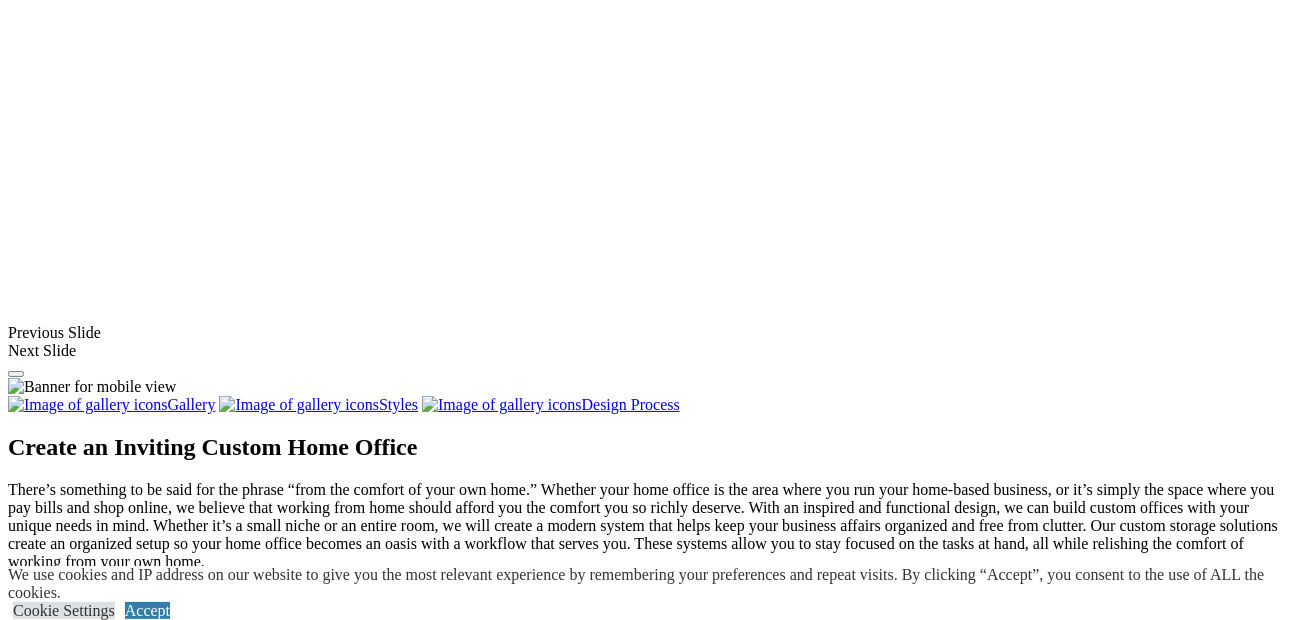 scroll, scrollTop: 1469, scrollLeft: 0, axis: vertical 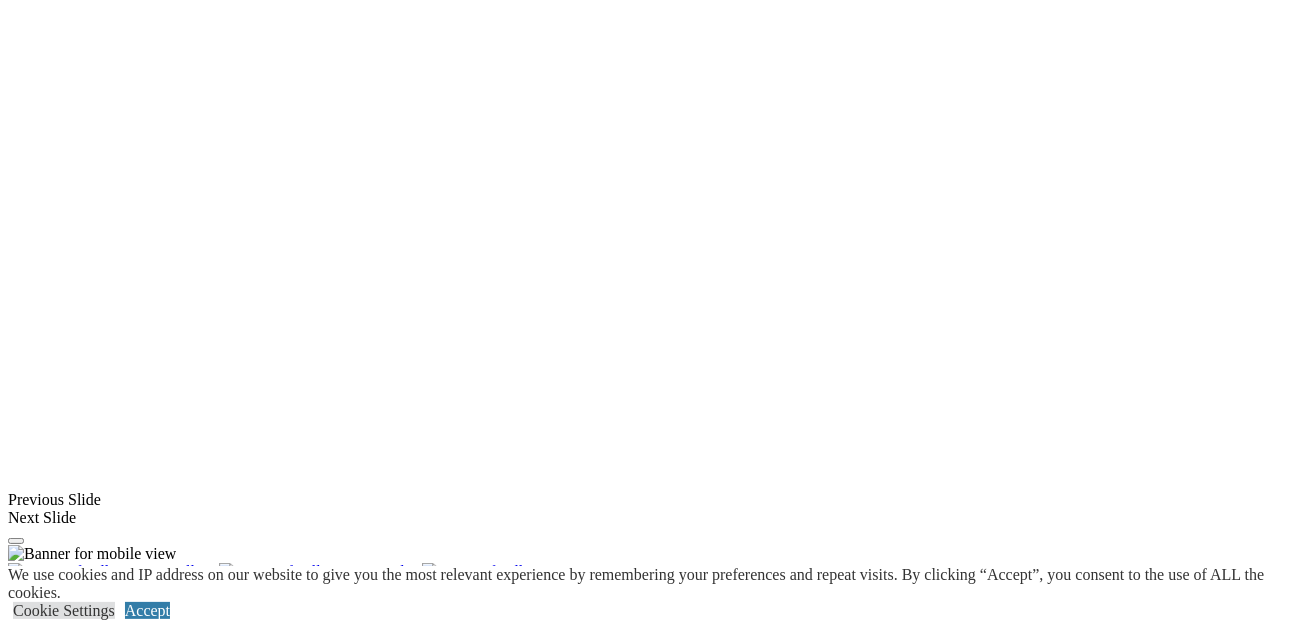 click at bounding box center (74, 1520) 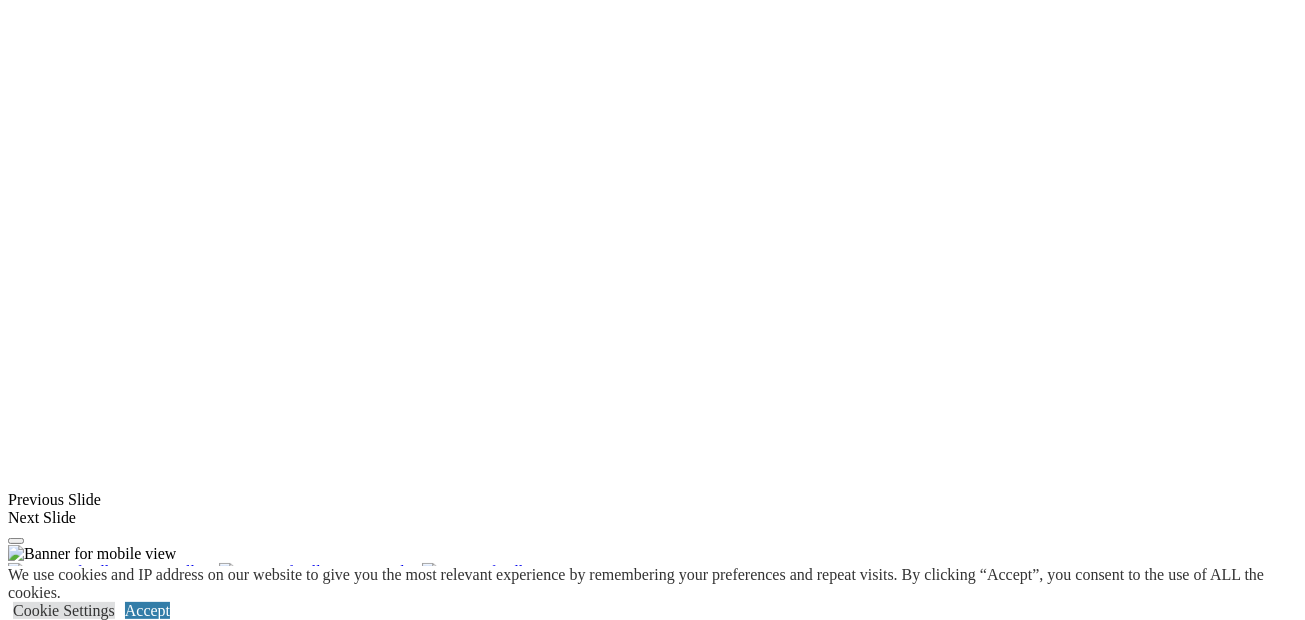 click at bounding box center [8, 36826] 